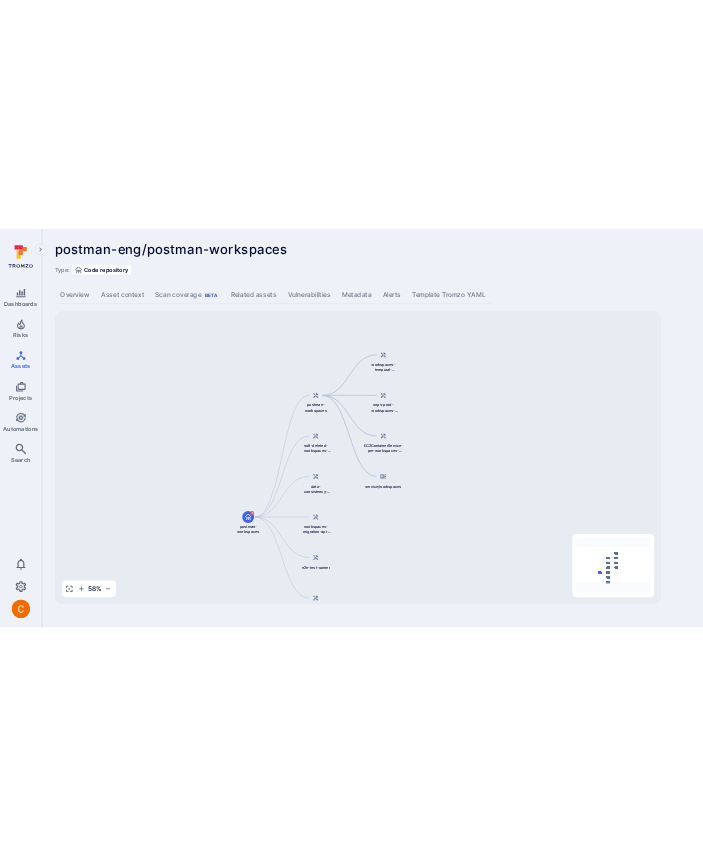 scroll, scrollTop: 0, scrollLeft: 0, axis: both 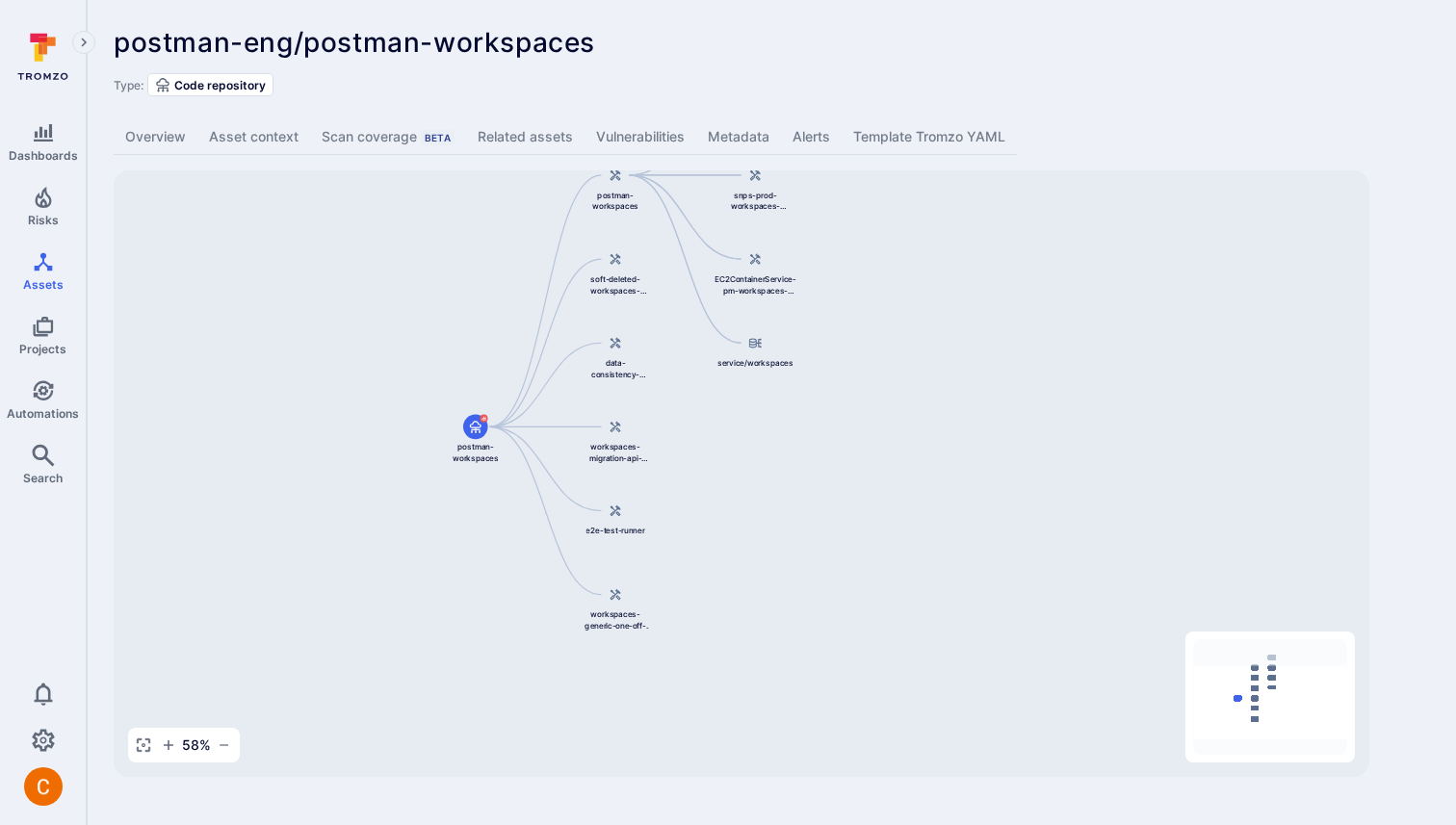 drag, startPoint x: 507, startPoint y: 525, endPoint x: 468, endPoint y: 356, distance: 173.44163 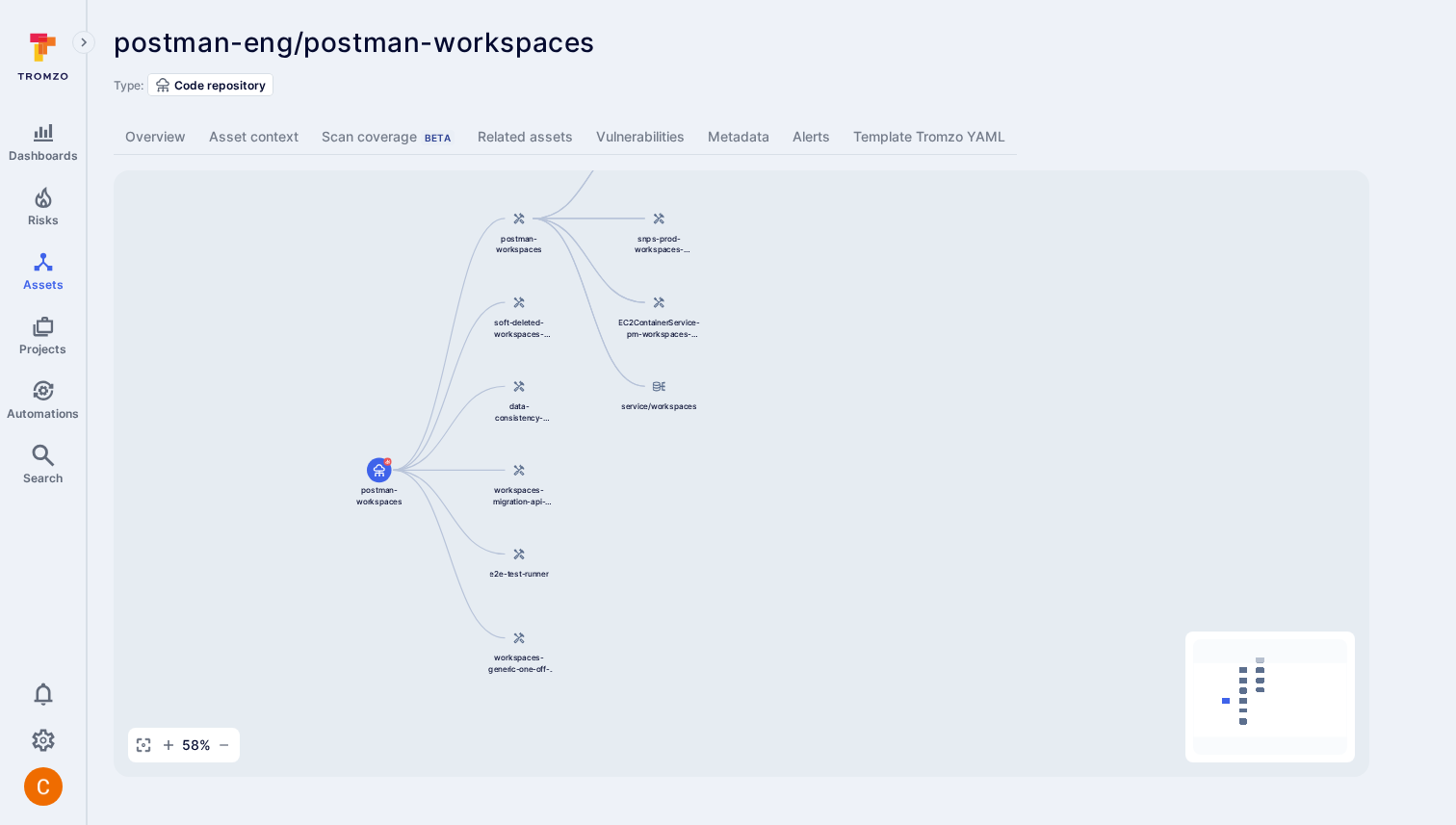 drag, startPoint x: 963, startPoint y: 267, endPoint x: 865, endPoint y: 313, distance: 108.25895 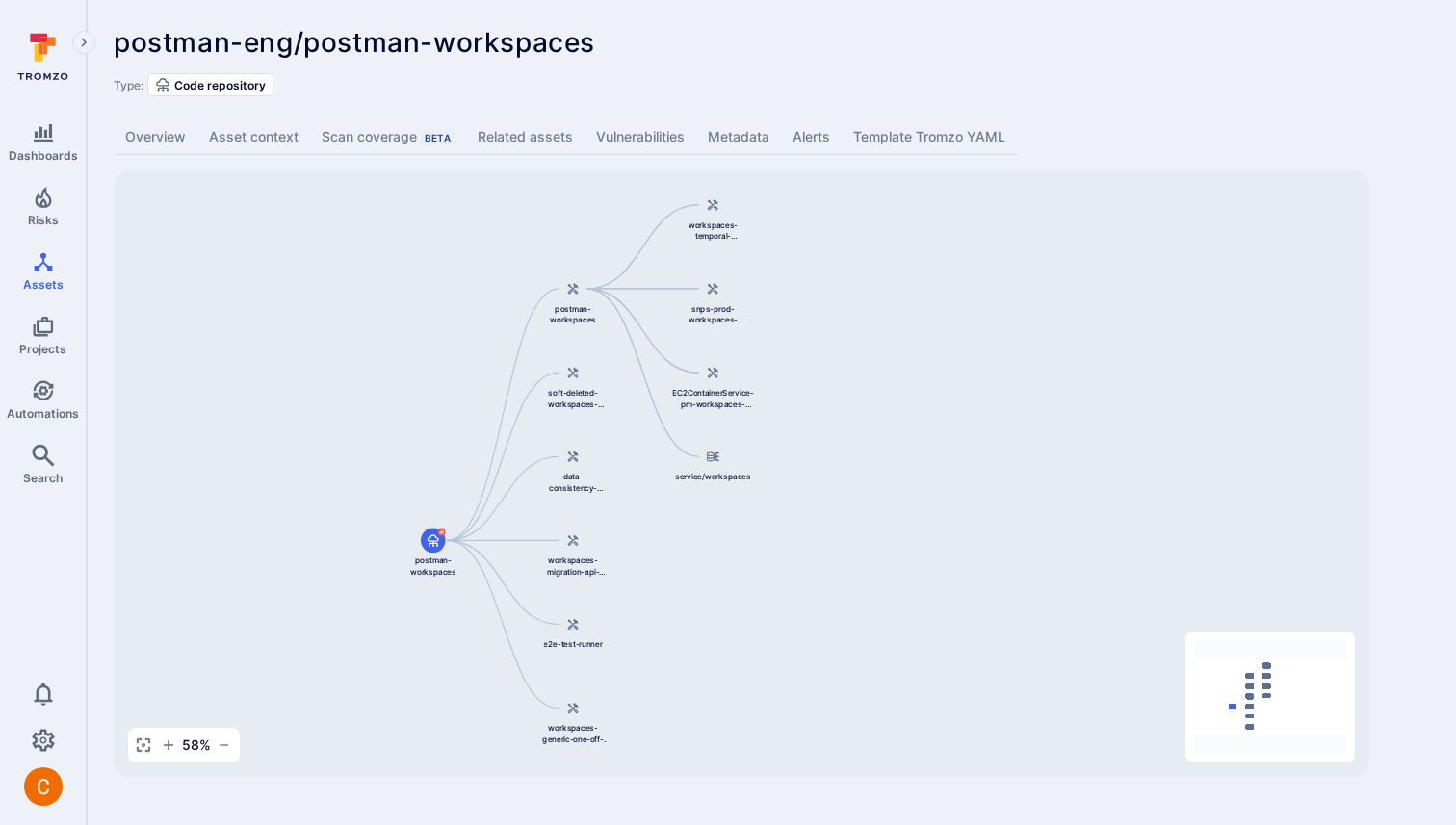 drag, startPoint x: 308, startPoint y: 275, endPoint x: 366, endPoint y: 344, distance: 90.13878 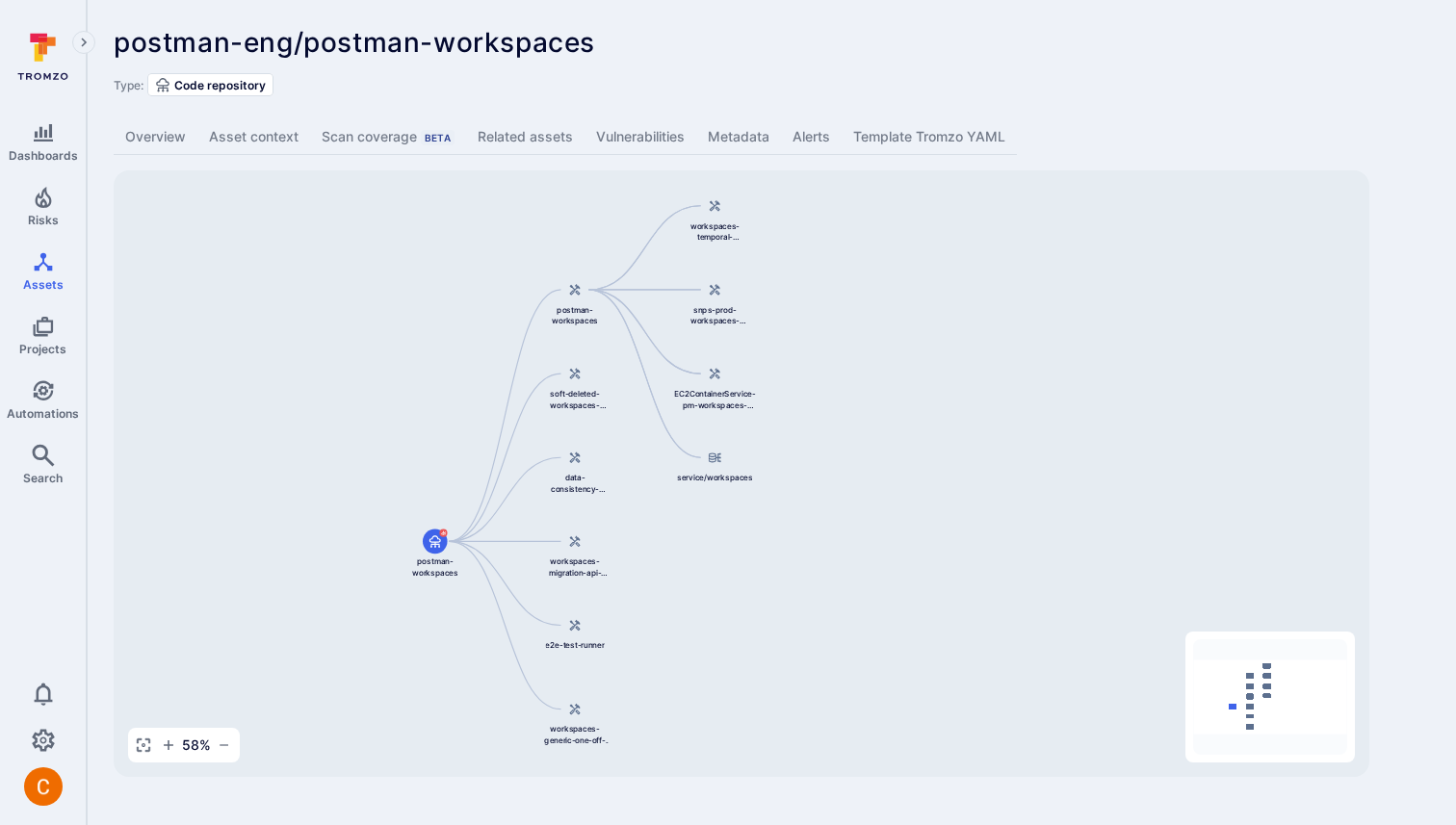 click on "postman-eng/postman-workspaces ...   Show  more" at bounding box center [634, 42] 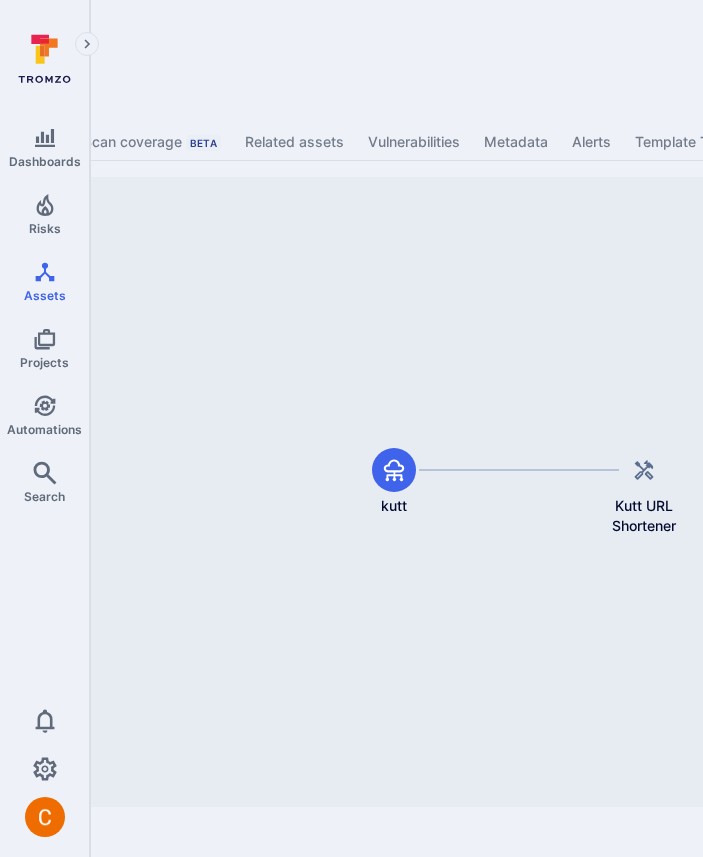 scroll, scrollTop: 0, scrollLeft: 253, axis: horizontal 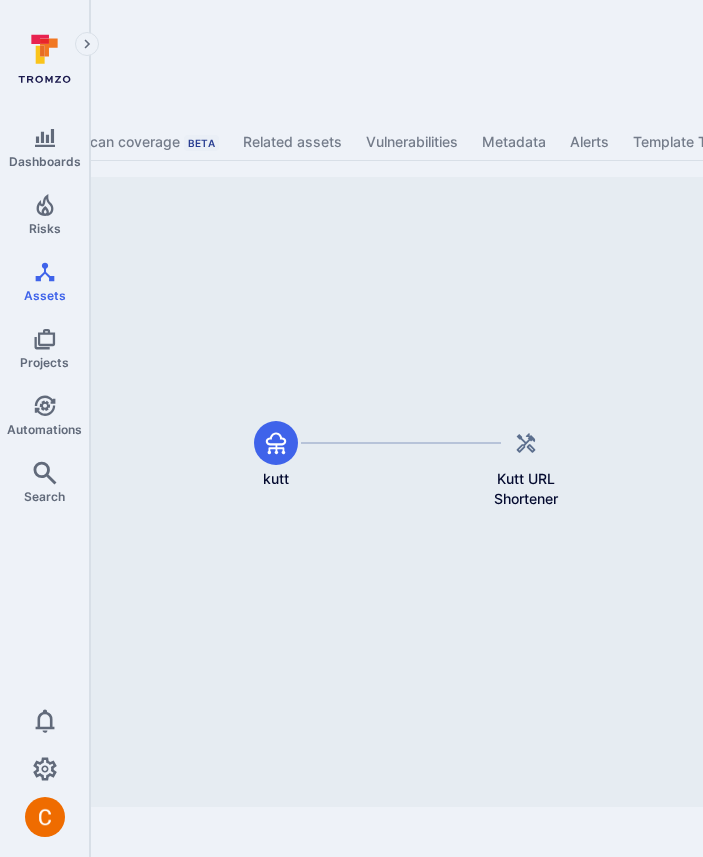 drag, startPoint x: 632, startPoint y: 591, endPoint x: 516, endPoint y: 564, distance: 119.1008 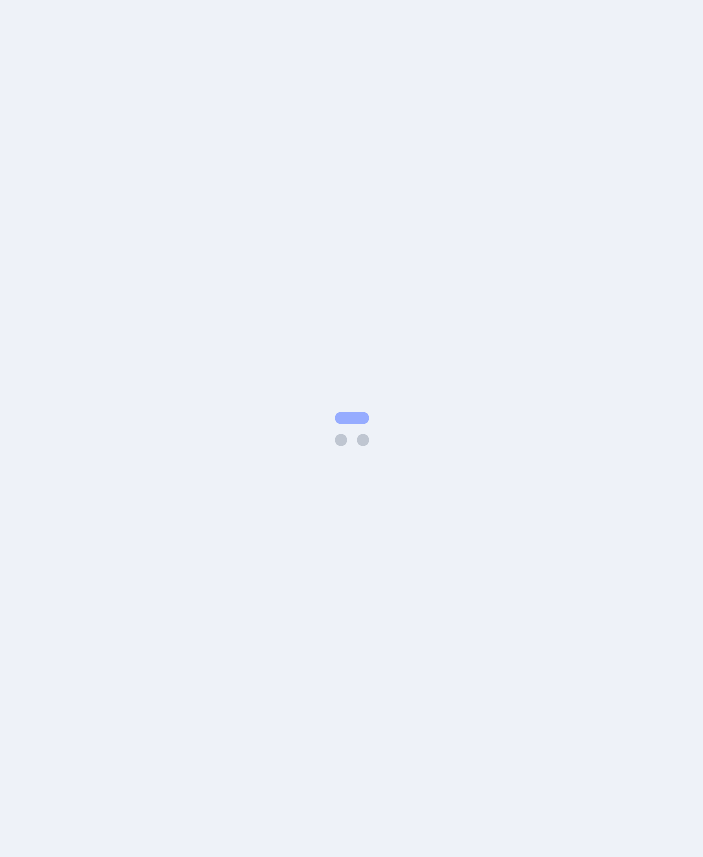 scroll, scrollTop: 0, scrollLeft: 0, axis: both 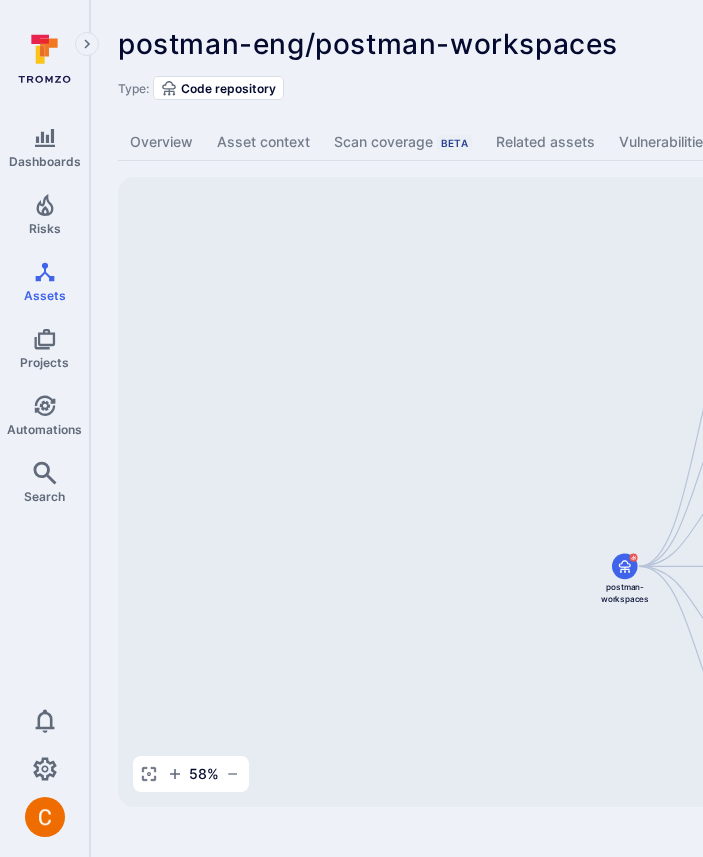 click on "postman-eng/postman-workspaces ...   Show  more Type: Code repository" at bounding box center (765, 64) 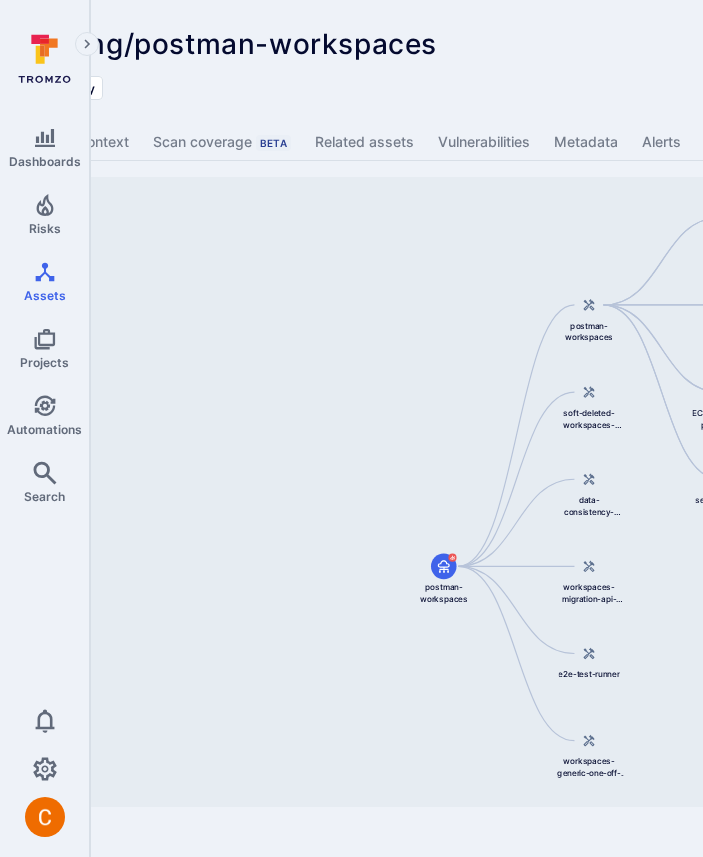 scroll, scrollTop: 0, scrollLeft: 352, axis: horizontal 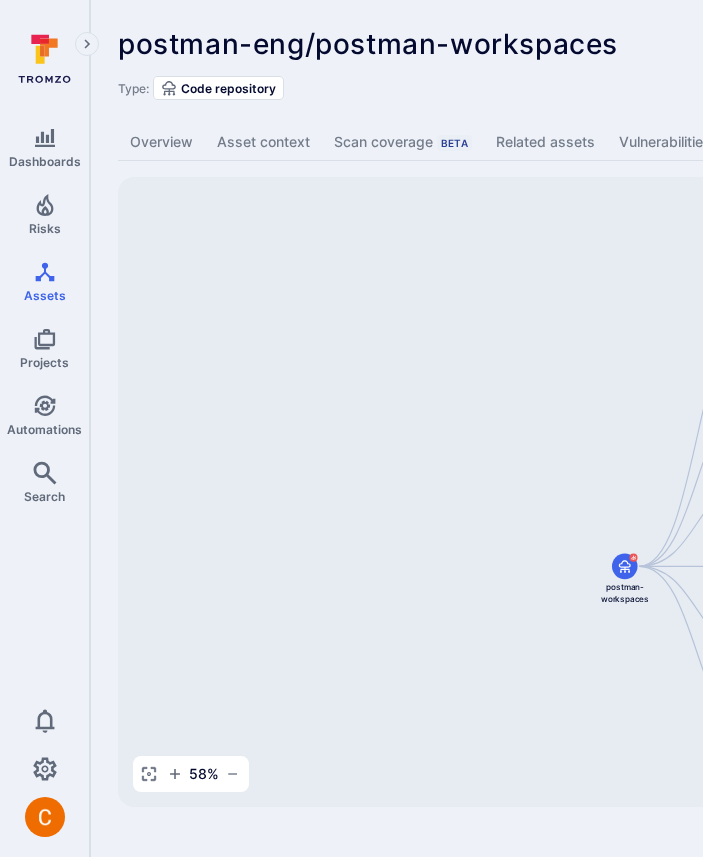 click on "postman-eng/postman-workspaces" at bounding box center [368, 44] 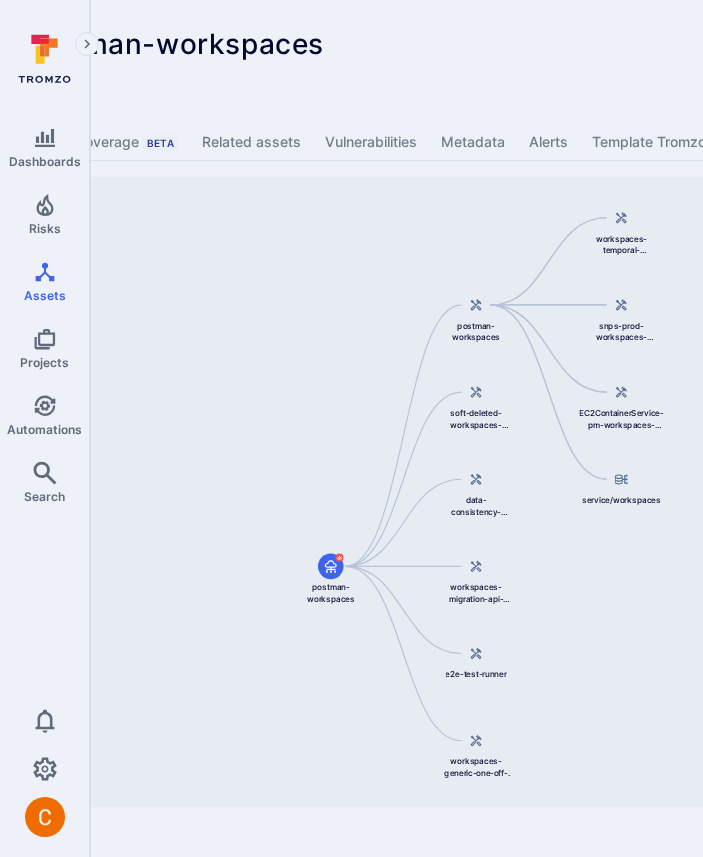scroll, scrollTop: 0, scrollLeft: 353, axis: horizontal 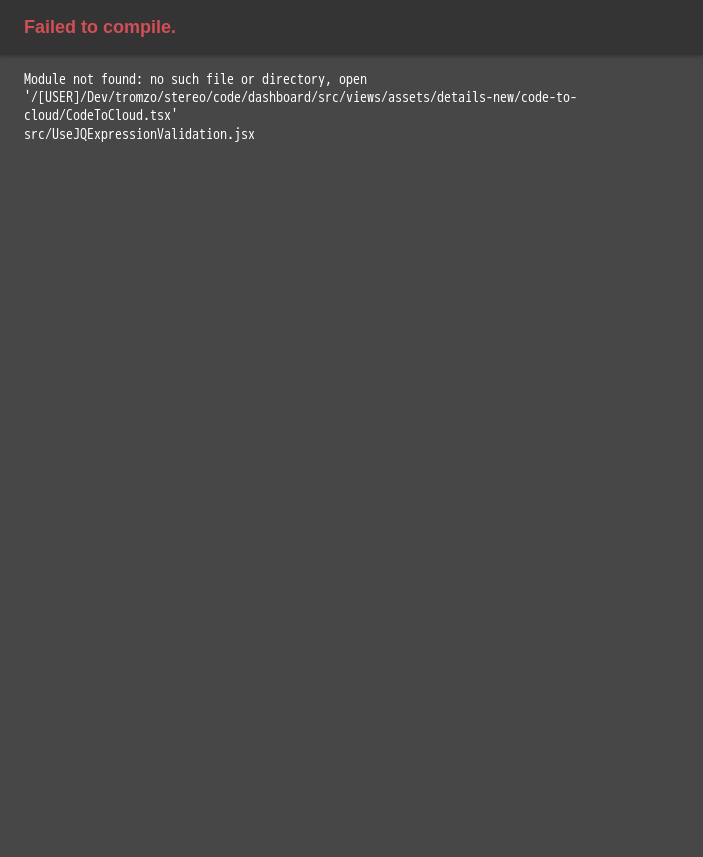 click on "Failed to compile. Module not found: no such file or directory, open '/Users/crivera/Dev/tromzo/stereo/code/dashboard/src/views/assets/details-new/code-to-cloud/CodeToCloud.tsx'
src/UseJQExpressionValidation.jsx" at bounding box center (351, 428) 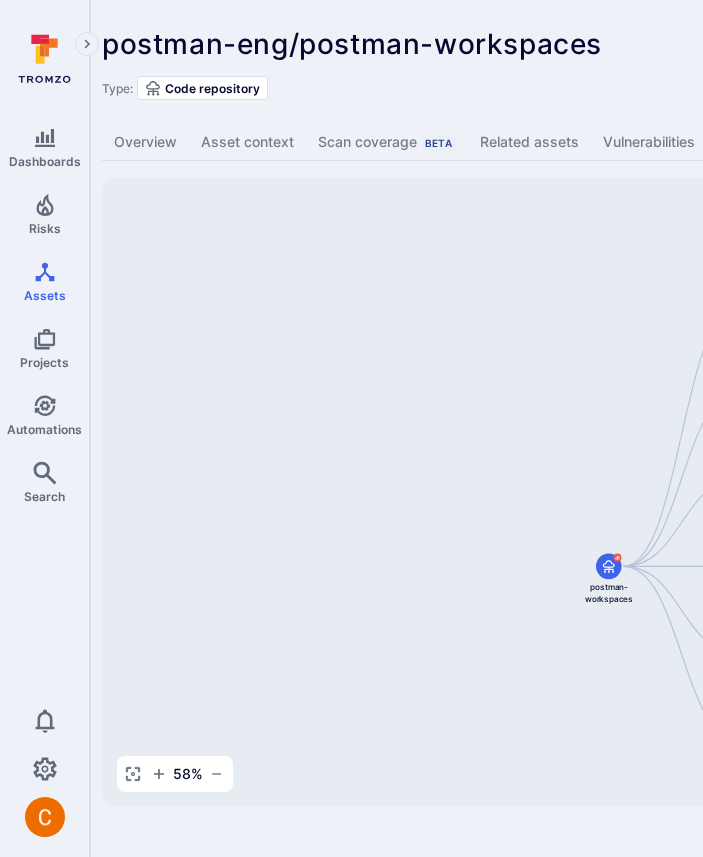 scroll, scrollTop: 0, scrollLeft: 0, axis: both 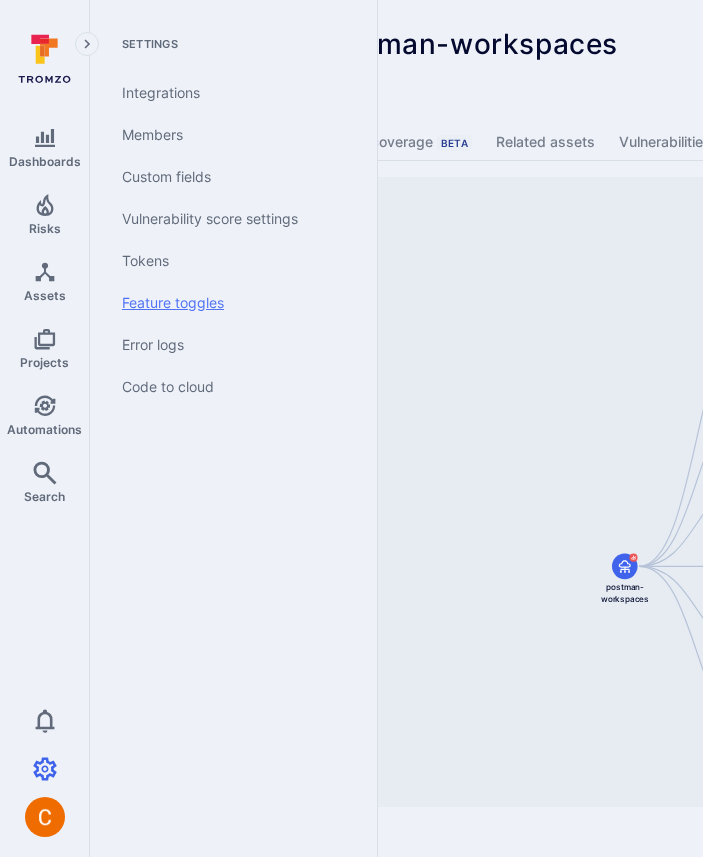 click on "Feature toggles" at bounding box center (229, 303) 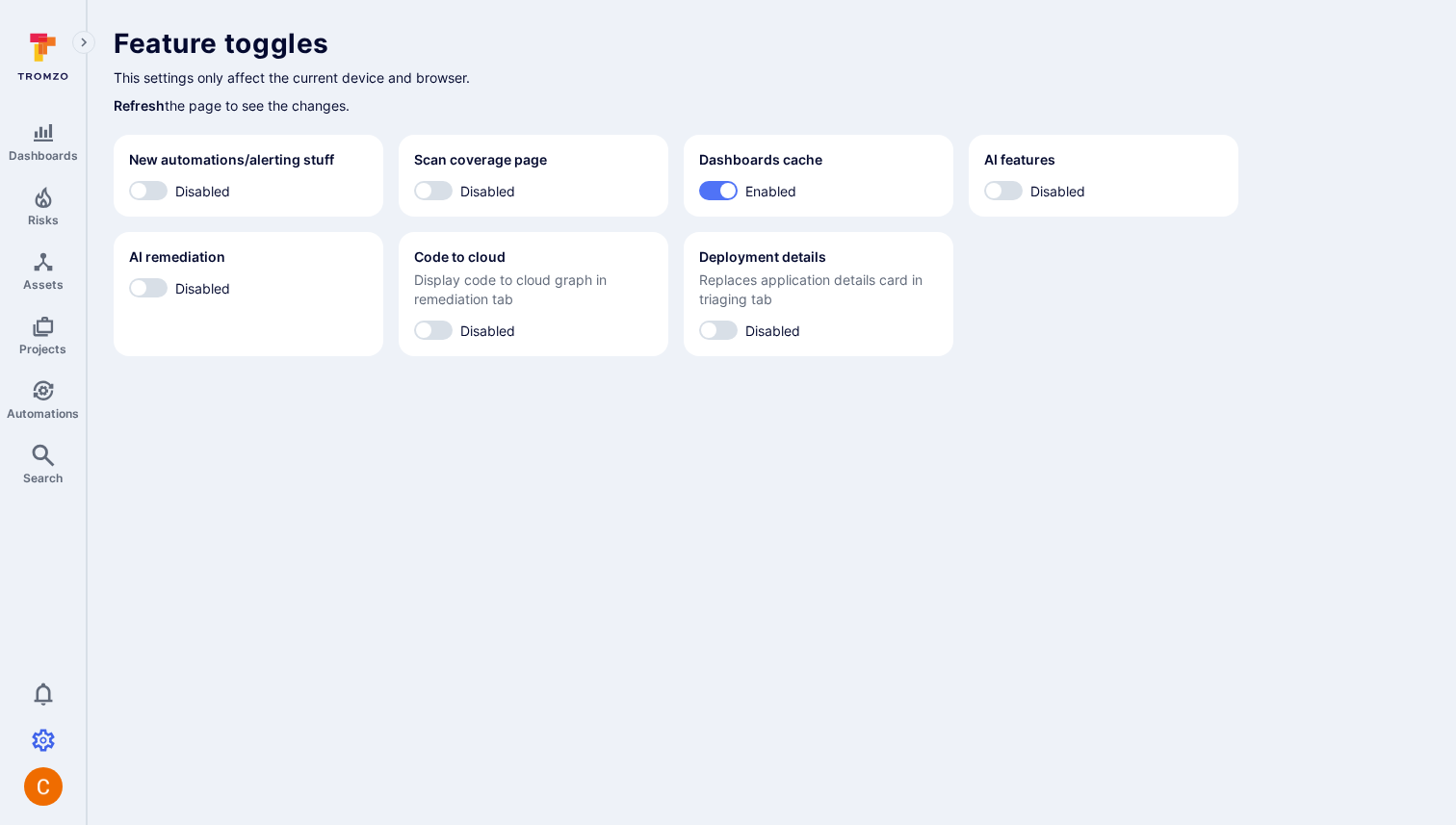 scroll, scrollTop: 0, scrollLeft: 0, axis: both 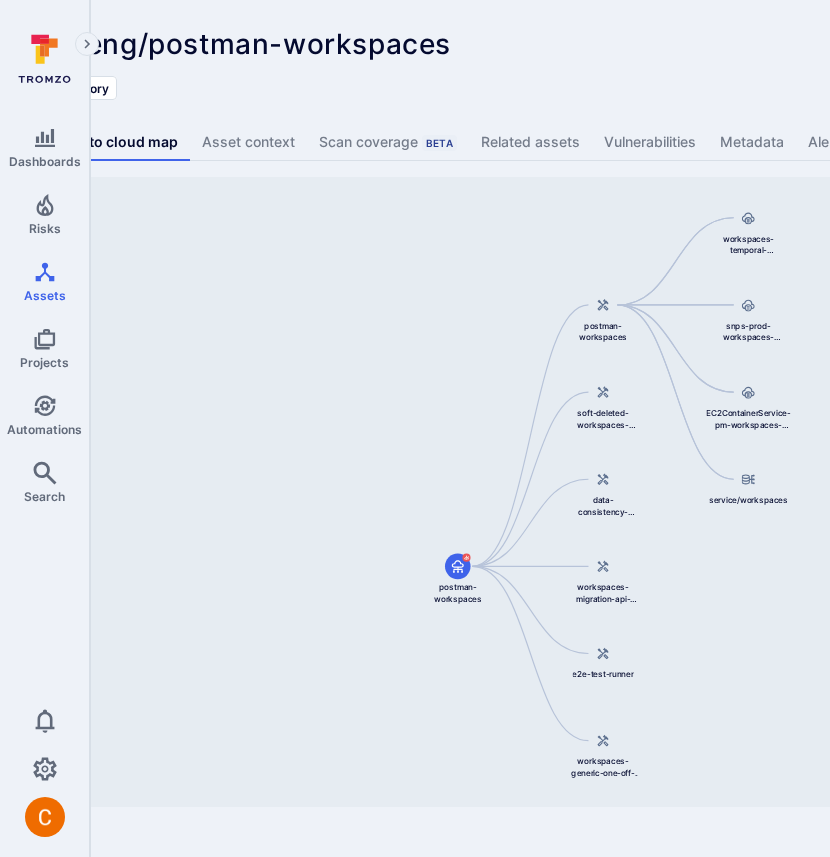 click on "Dashboards Risks Assets Projects Automations Search 0 Assets Assets Pull requests postman-eng/postman-workspaces ...   Show  more Type: Code repository Overview Code to cloud map Asset context Scan coverage   Beta Related assets Vulnerabilities Metadata Alerts Template Tromzo YAML postman-workspaces postman-workspaces workspaces-temporal-workers-asg snps-prod-workspaces-services EC2ContainerService-pm-workspaces-temporal-workers-preview-EcsInstanceAsg-AEIS0Q49WMOE service/workspaces soft-deleted-workspaces-cleanup data-consistency-helper workspaces-migration-api-caller e2e-test-runner workspaces-generic-one-off-lambda 58 % Mini Map Press enter or space to select a node. You can then use the arrow keys to move the node around. Press delete to remove it and escape to cancel. Press enter or space to select an edge. You can then press delete to remove it or escape to cancel." at bounding box center [248, 428] 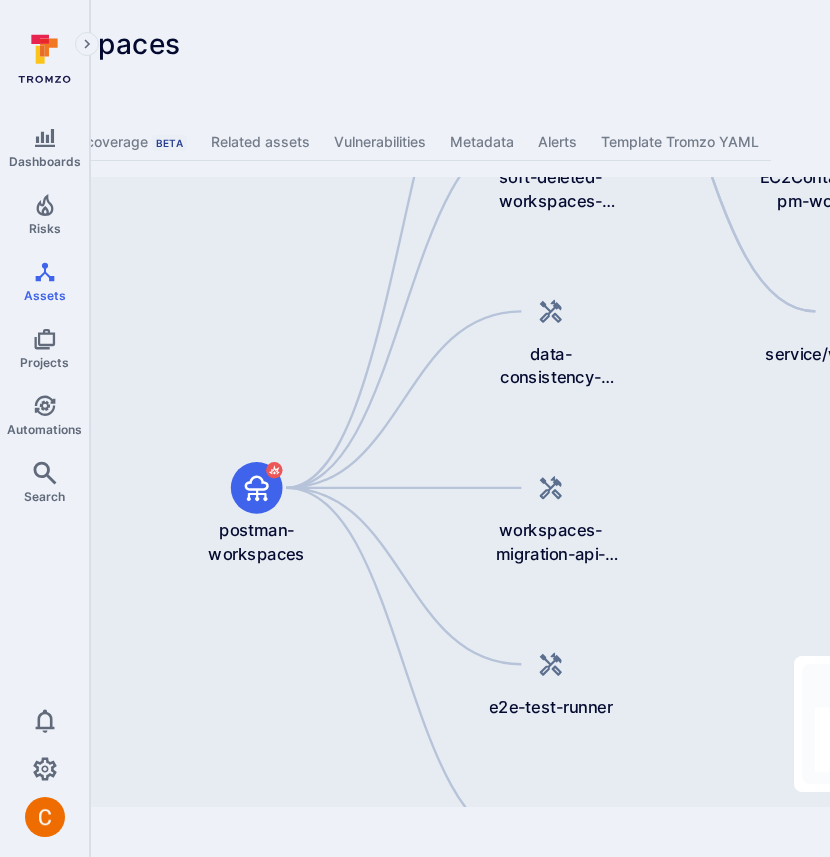 scroll, scrollTop: 0, scrollLeft: 508, axis: horizontal 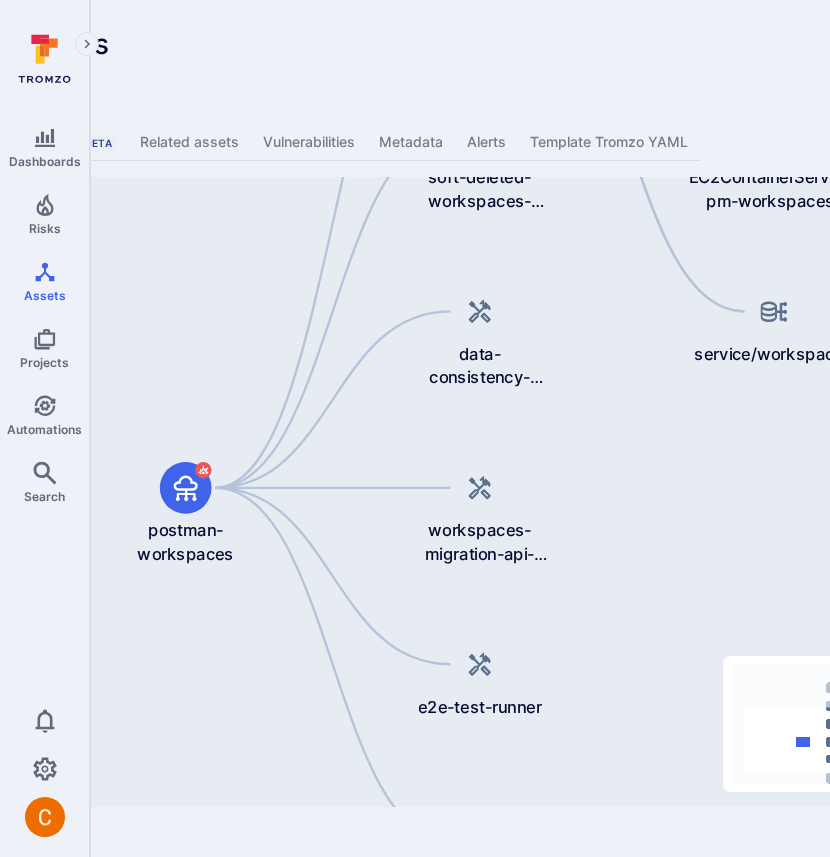 click on "Dashboards Risks Assets Projects Automations Search 0 Assets Assets Pull requests postman-eng/postman-workspaces ...   Show  more Type: Code repository Overview Code to cloud map Asset context Scan coverage   Beta Related assets Vulnerabilities Metadata Alerts Template Tromzo YAML postman-workspaces postman-workspaces workspaces-temporal-workers-asg snps-prod-workspaces-services EC2ContainerService-pm-workspaces-temporal-workers-preview-EcsInstanceAsg-AEIS0Q49WMOE service/workspaces soft-deleted-workspaces-cleanup data-consistency-helper workspaces-migration-api-caller e2e-test-runner workspaces-generic-one-off-lambda 118 % Mini Map Press enter or space to select a node. You can then use the arrow keys to move the node around. Press delete to remove it and escape to cancel. Press enter or space to select an edge. You can then press delete to remove it or escape to cancel." at bounding box center (-93, 428) 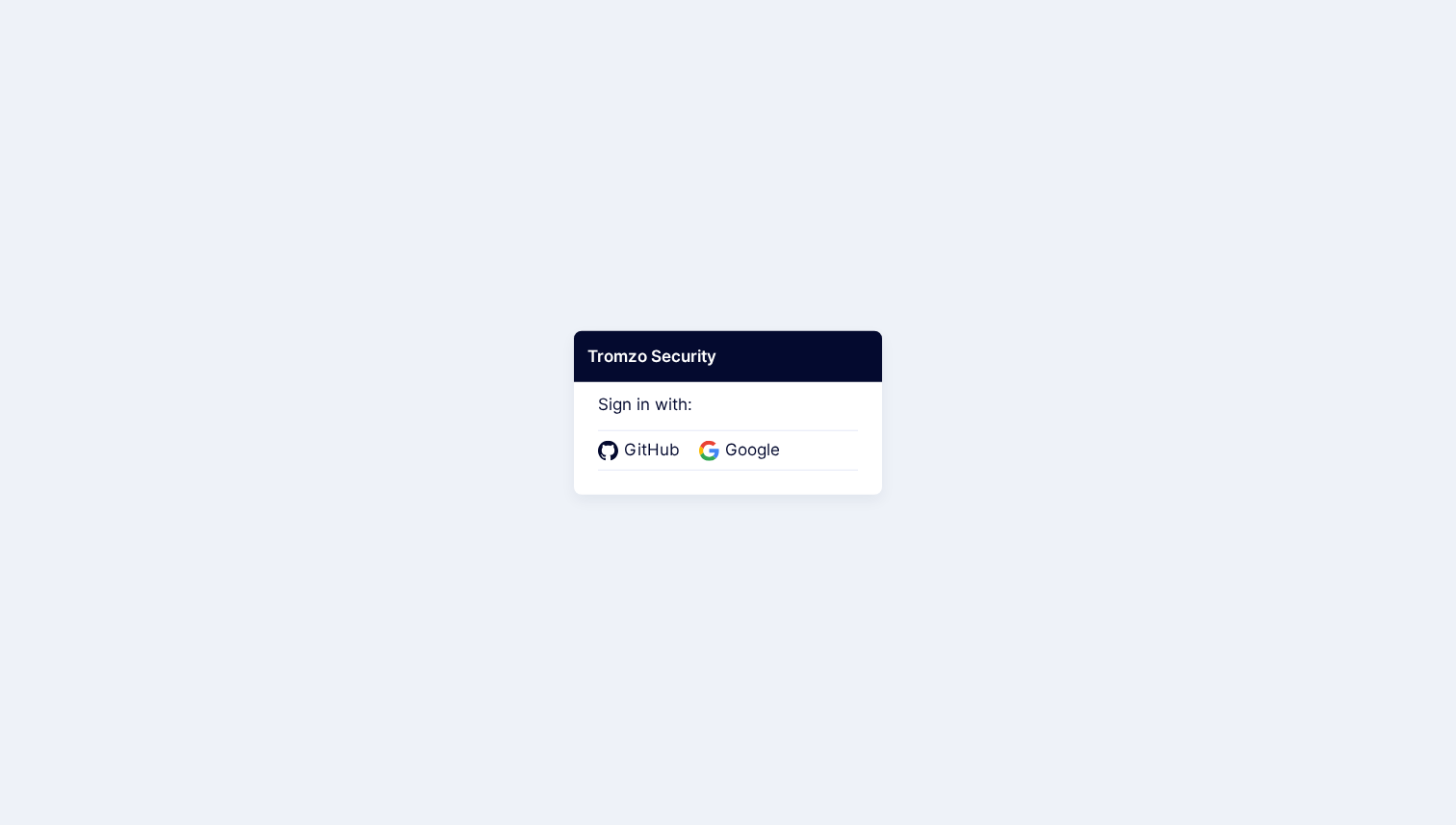 scroll, scrollTop: 0, scrollLeft: 0, axis: both 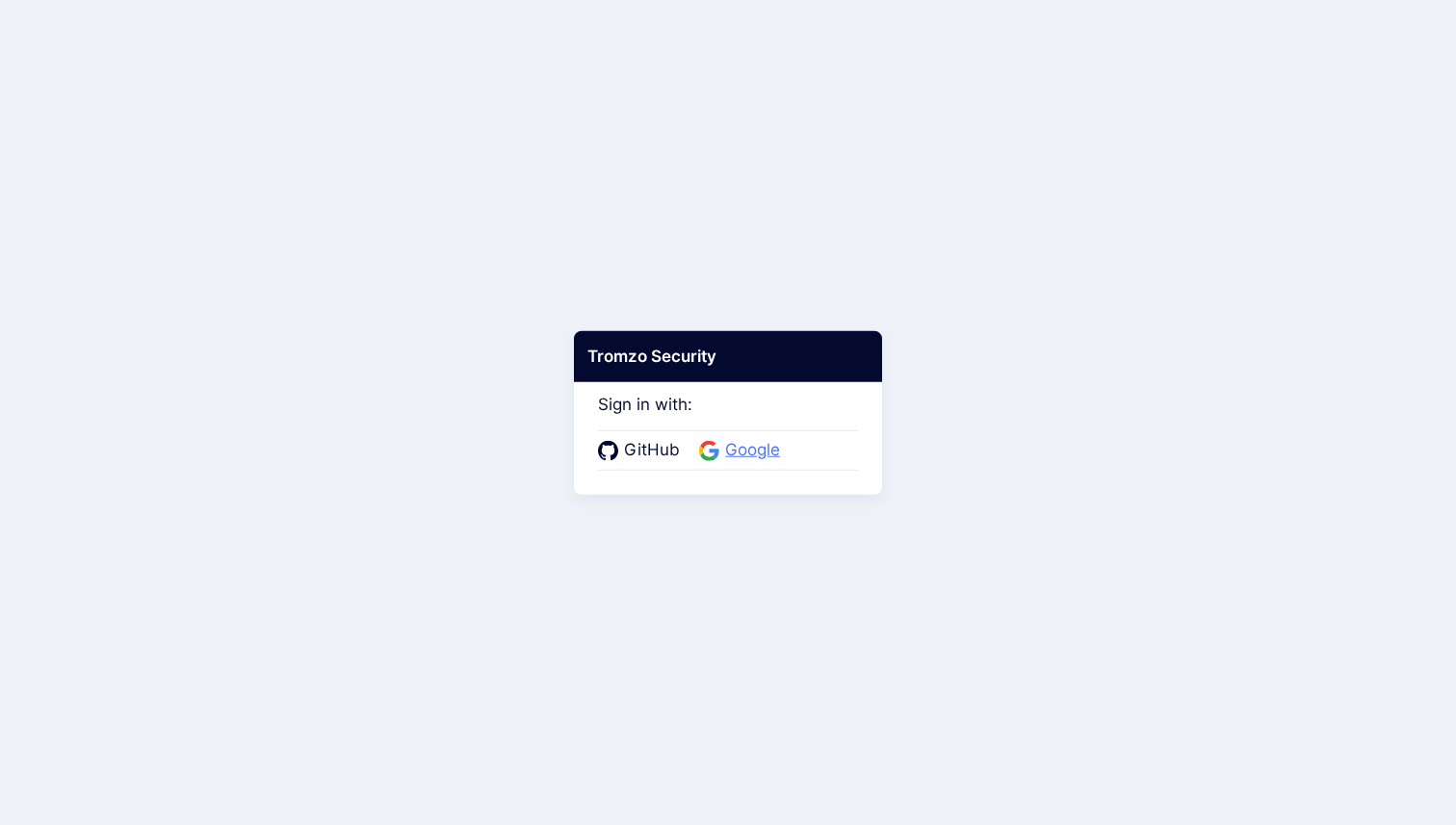 click on "Google" at bounding box center (752, 451) 